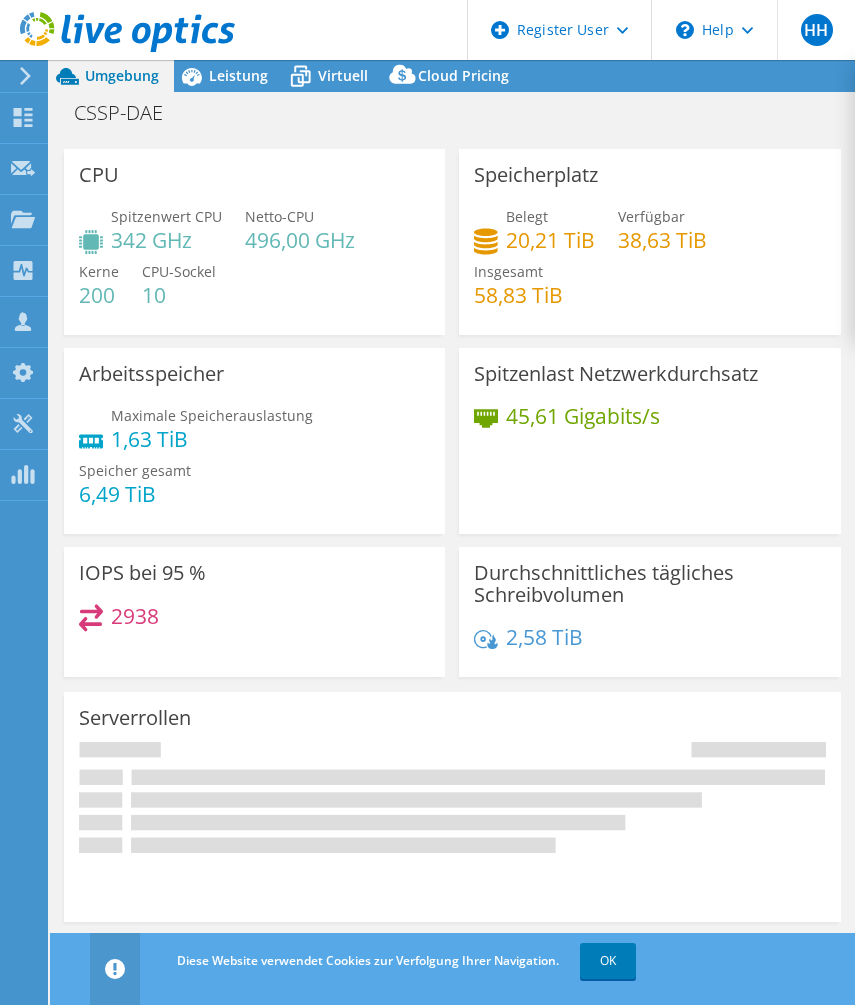 select on "EUFrankfurt" 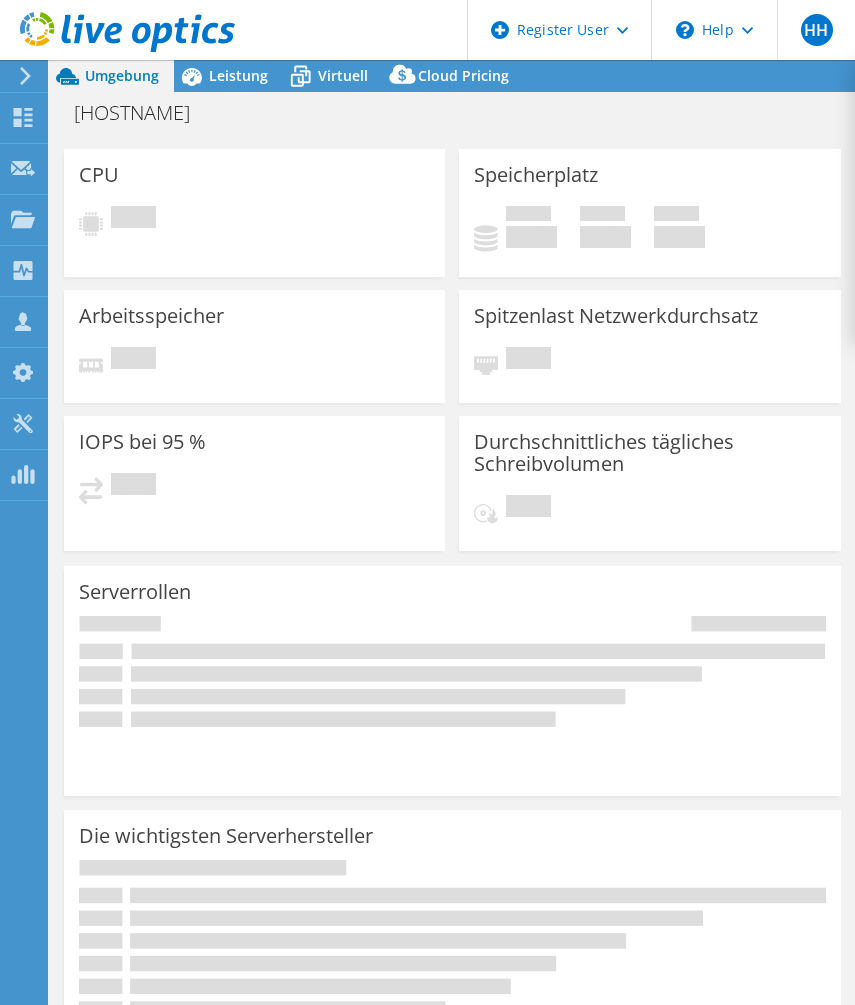 scroll, scrollTop: 0, scrollLeft: 0, axis: both 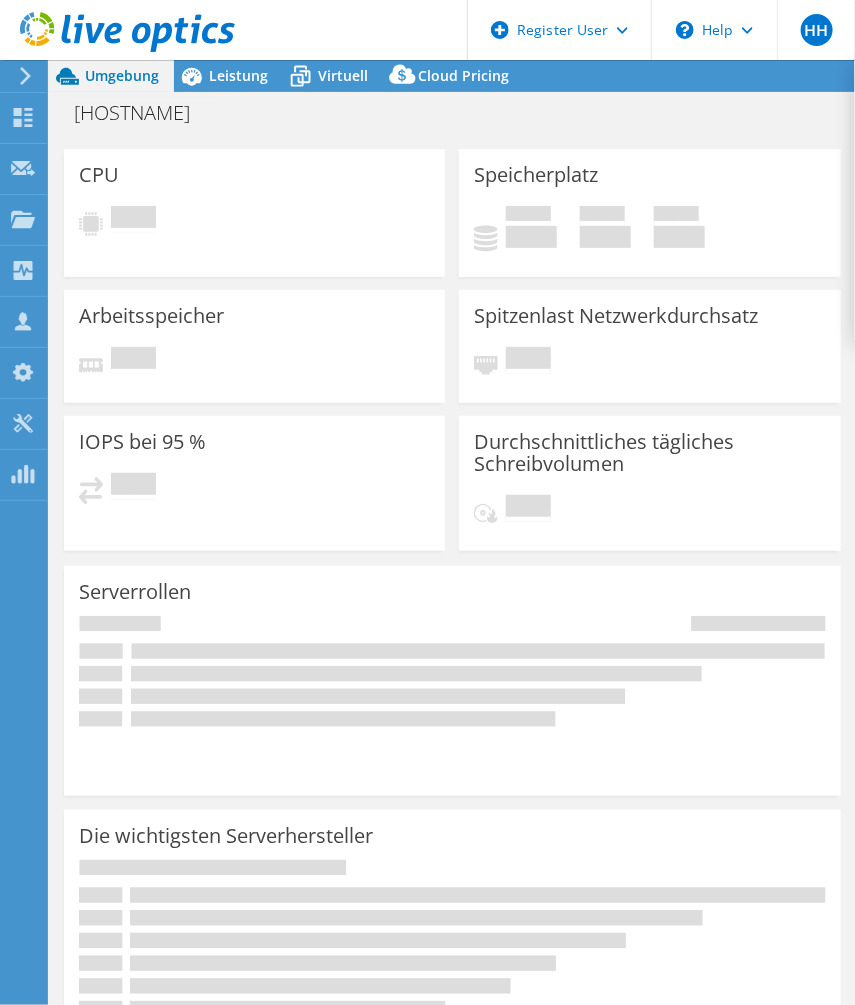 select on "EUFrankfurt" 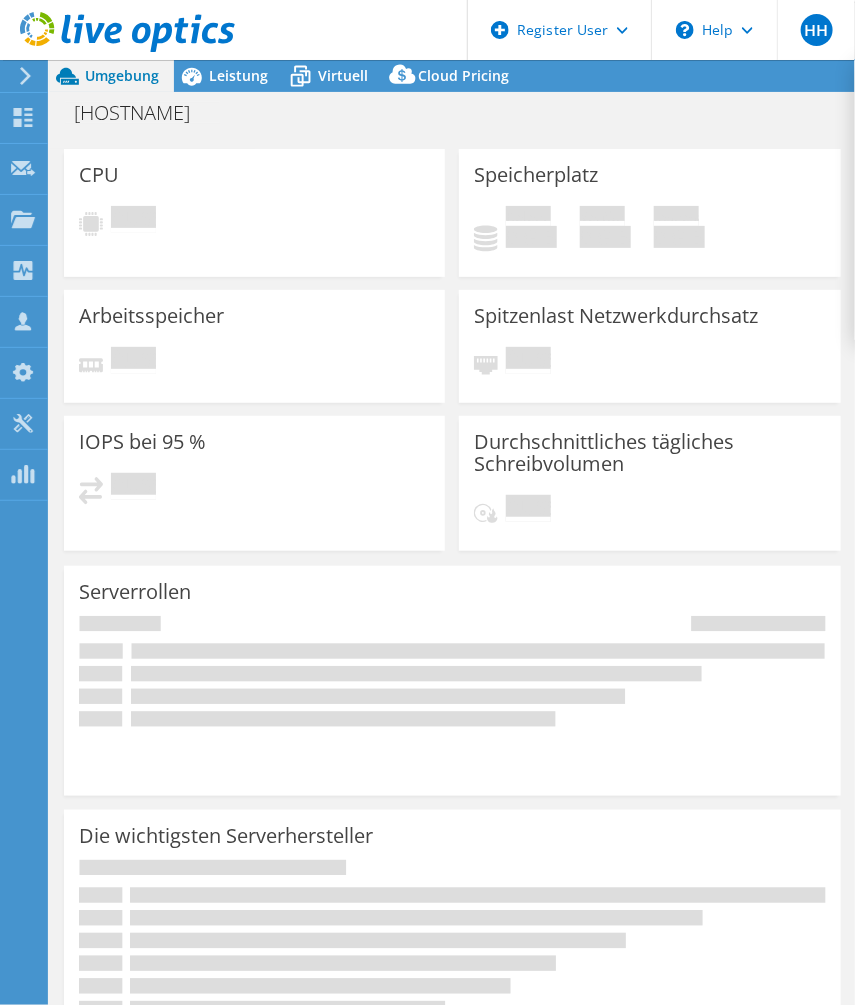 select on "EUR" 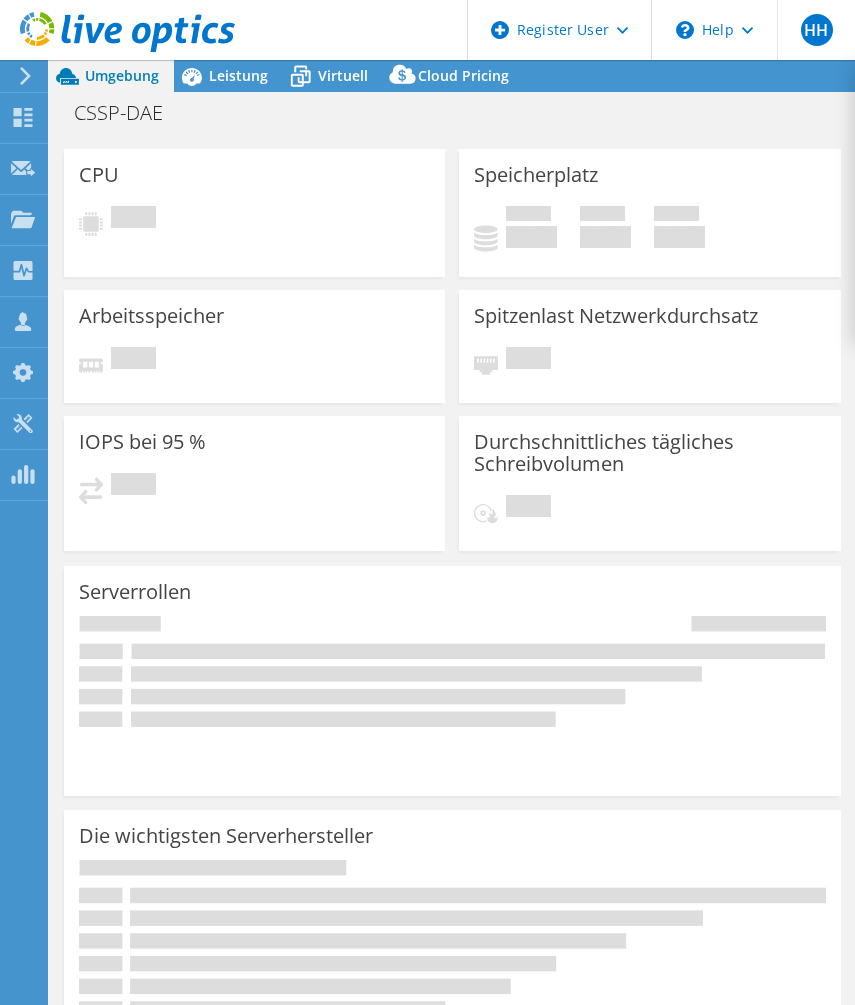 scroll, scrollTop: 0, scrollLeft: 0, axis: both 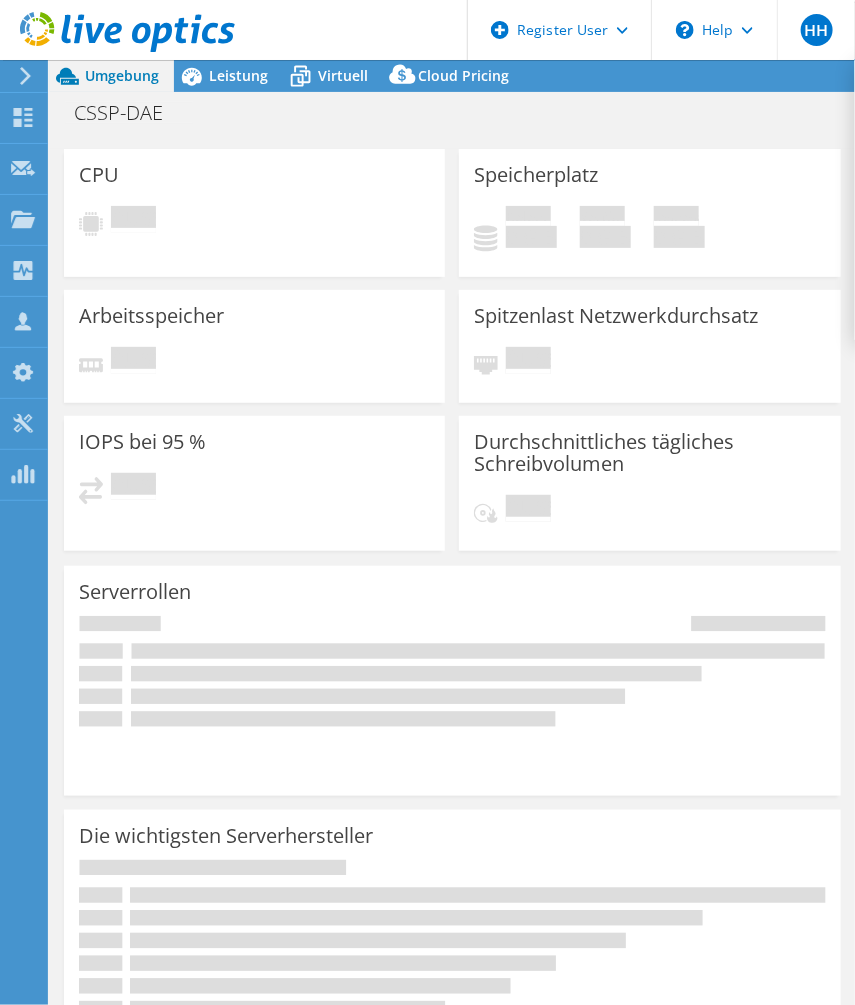 select on "EUFrankfurt" 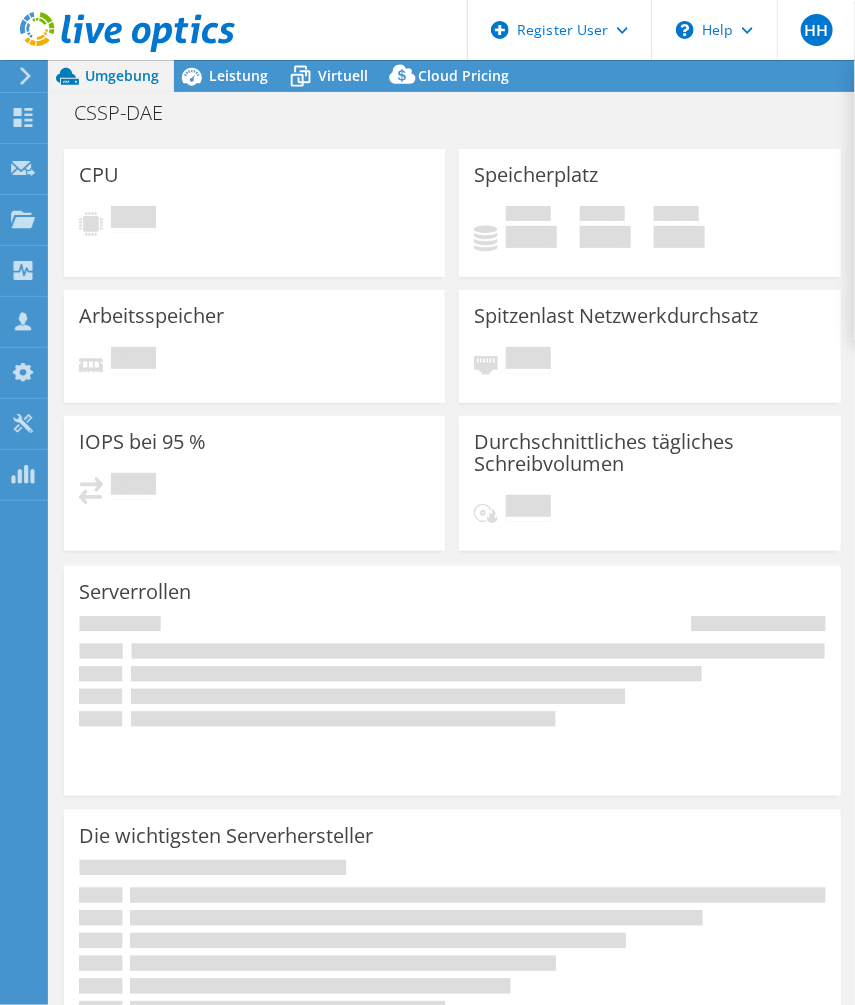 select on "EUR" 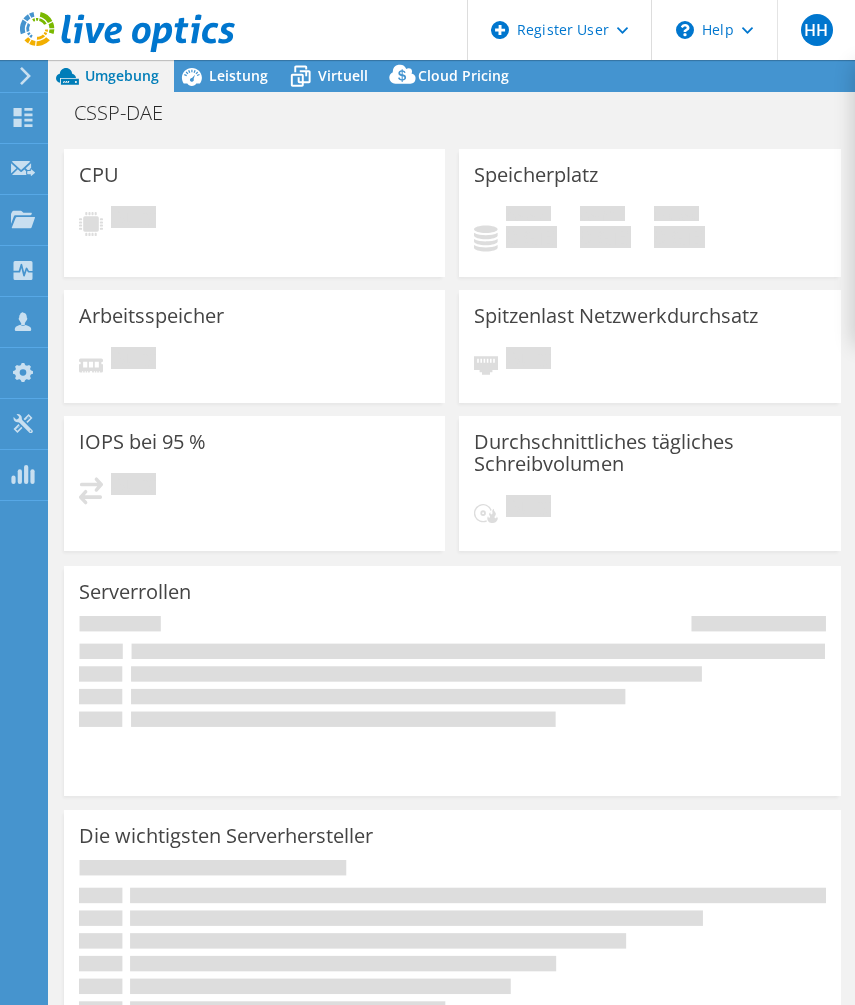 scroll, scrollTop: 0, scrollLeft: 0, axis: both 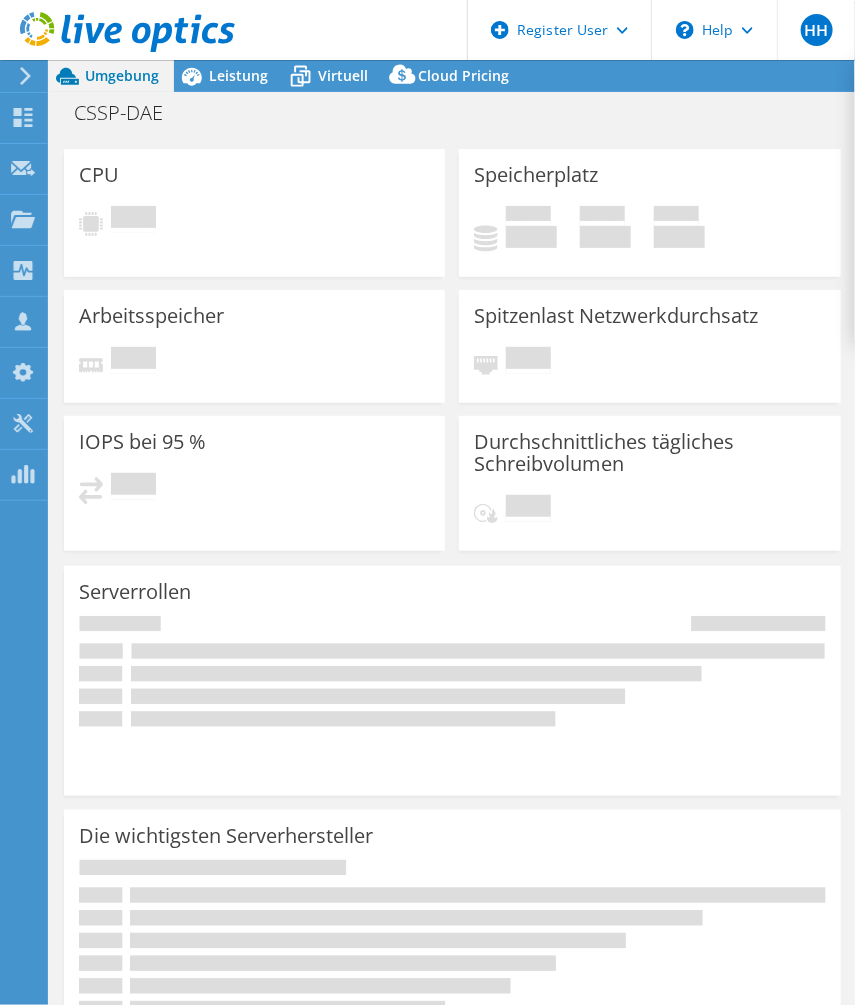 select on "EUFrankfurt" 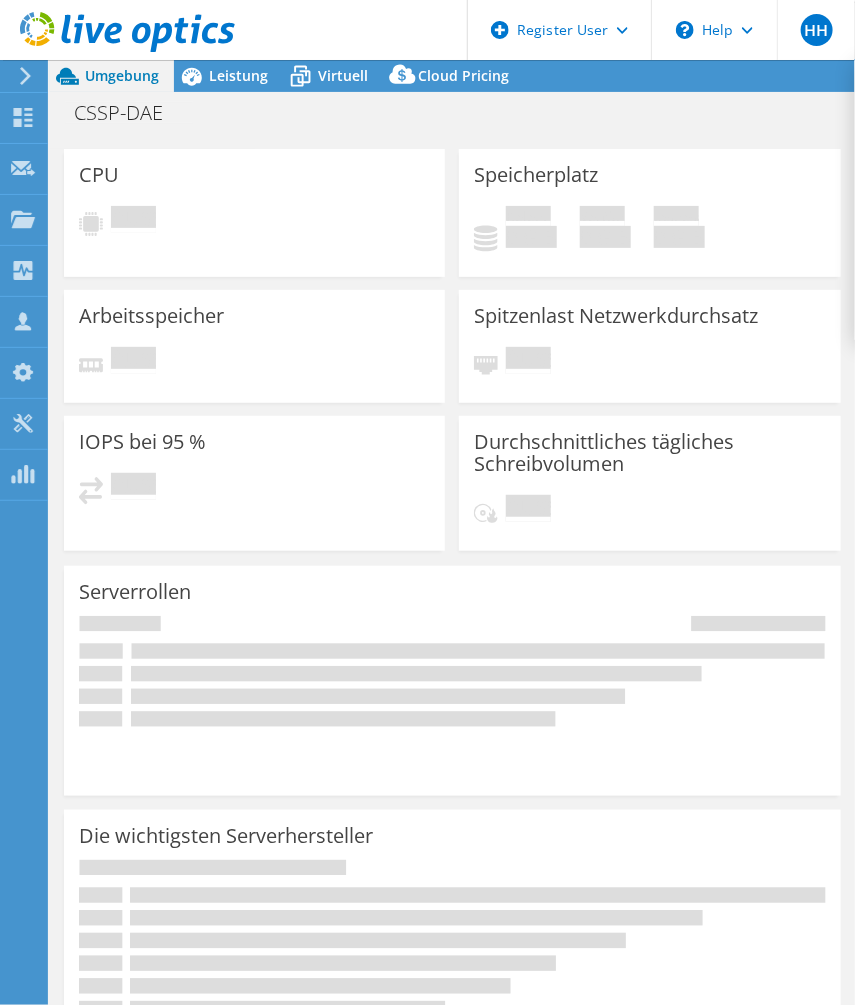 select on "EUR" 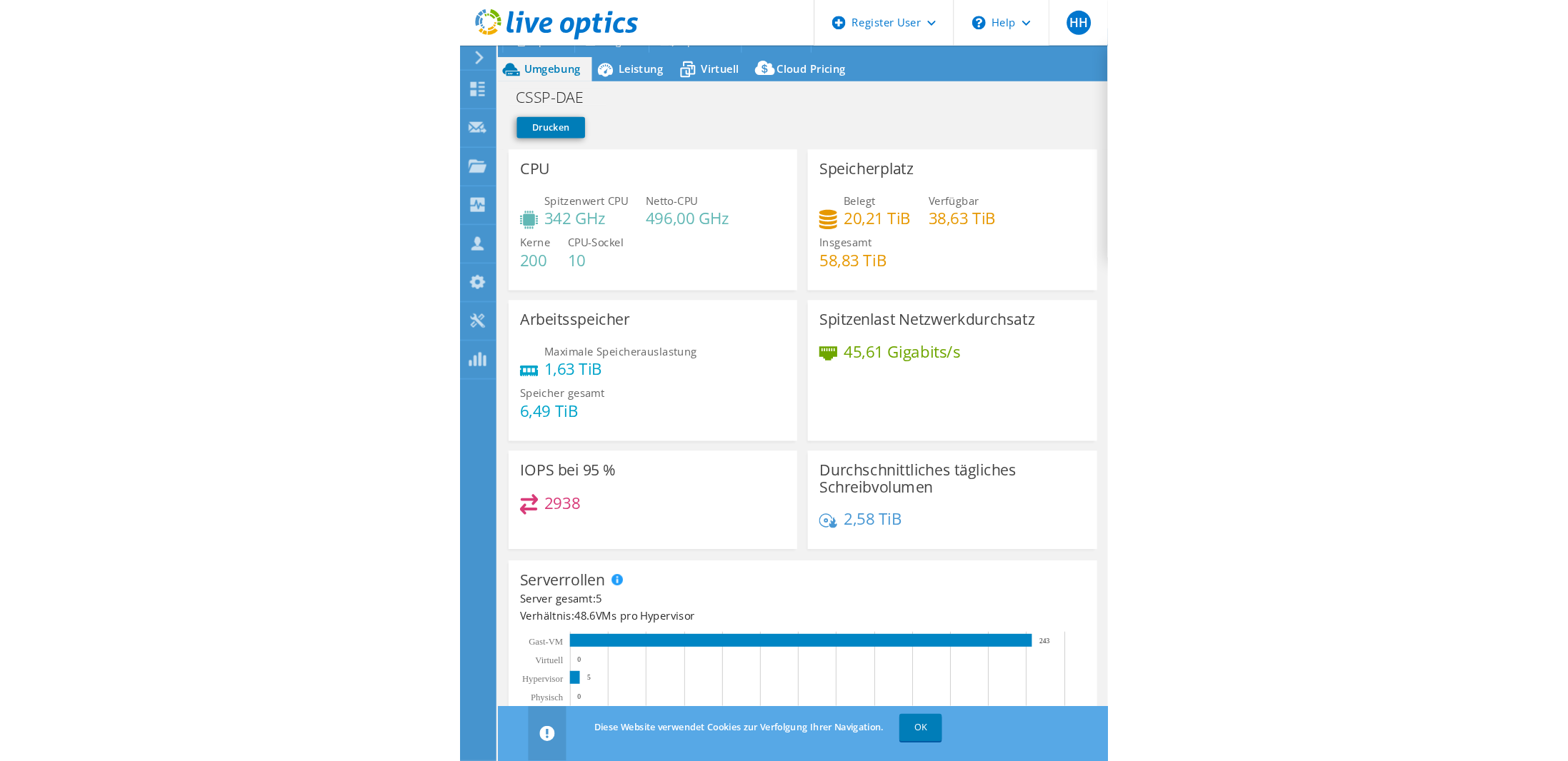 scroll, scrollTop: 0, scrollLeft: 0, axis: both 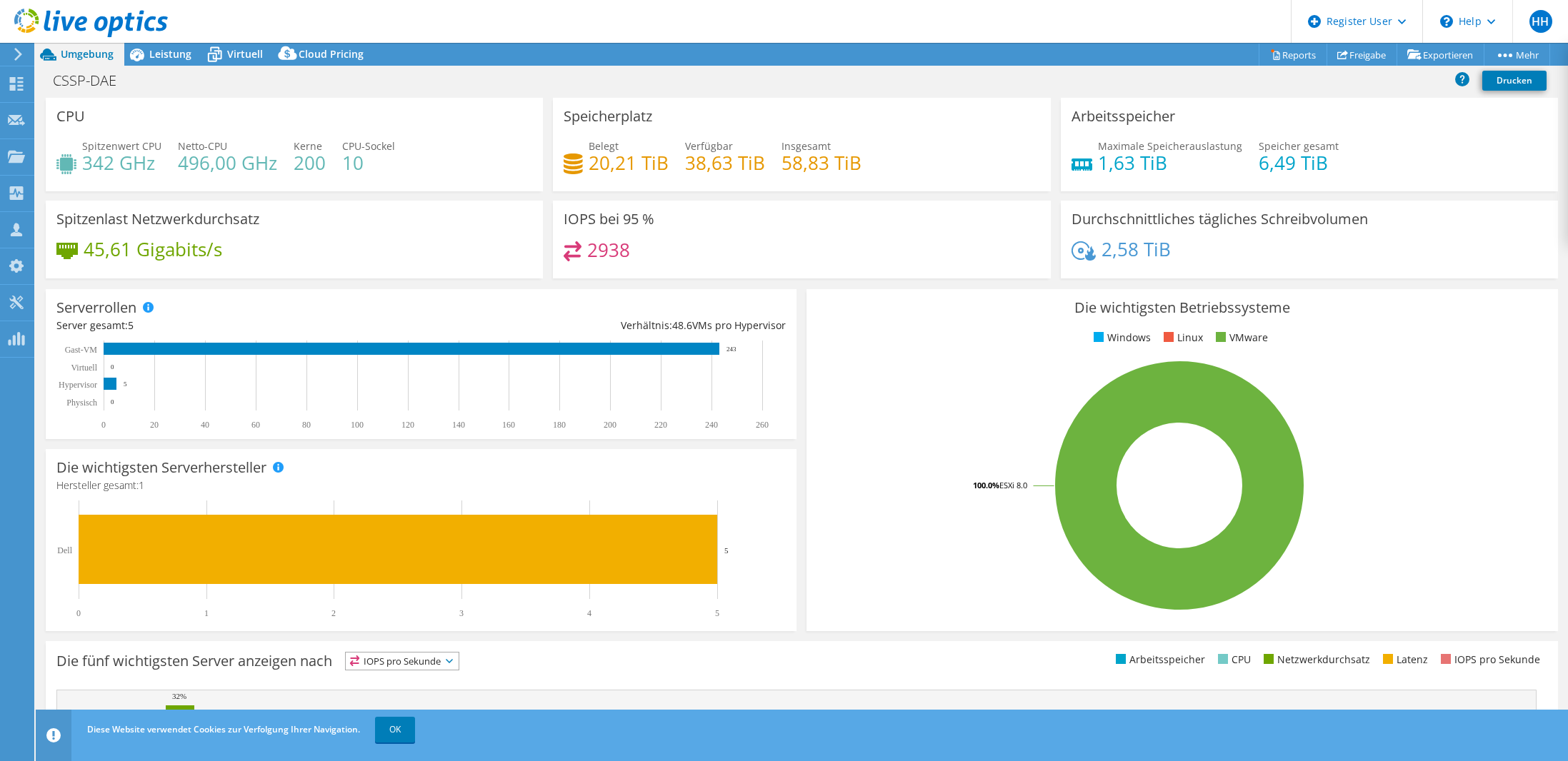 select on "EUFrankfurt" 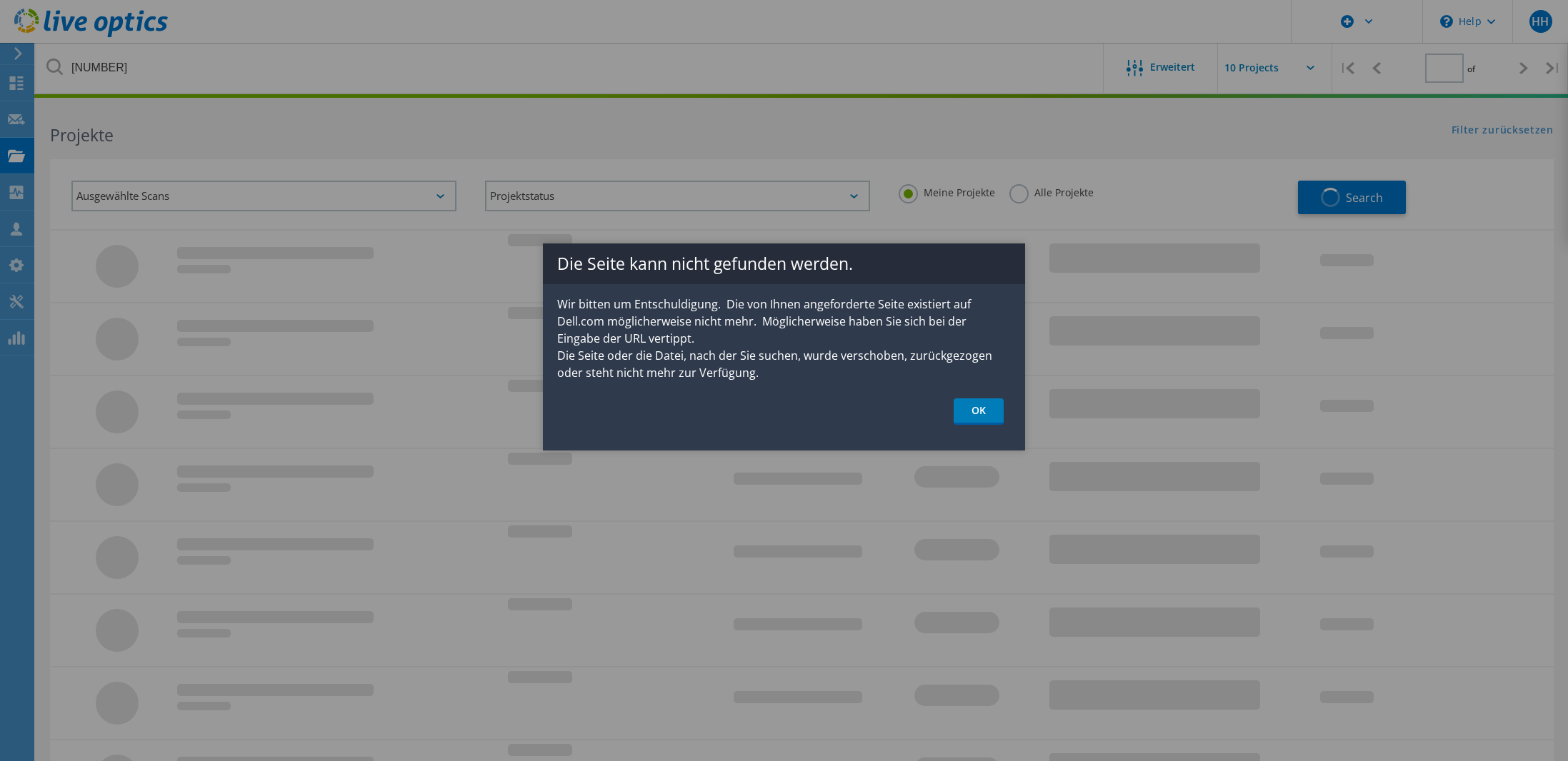 type on "1" 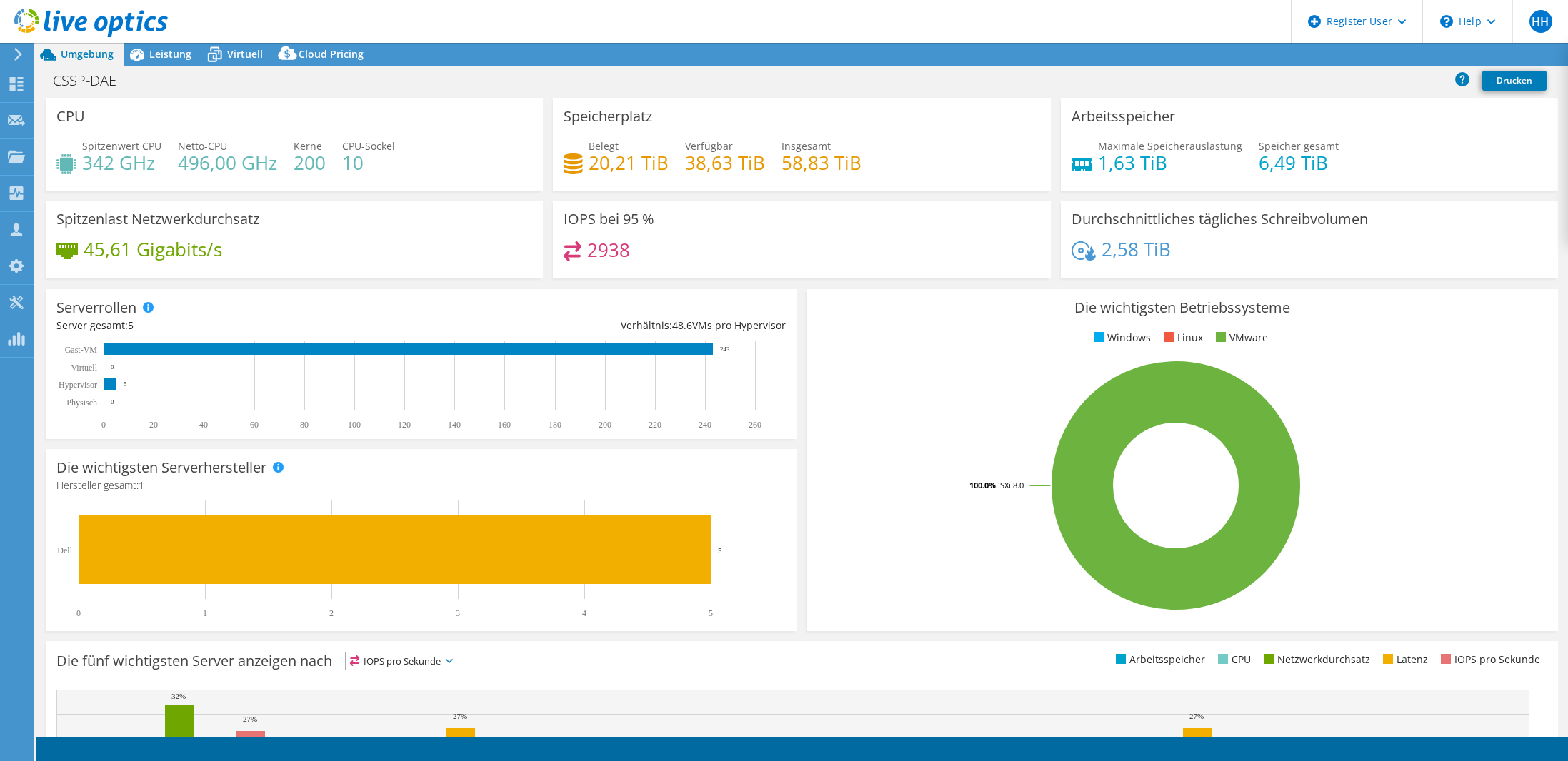 select on "EUFrankfurt" 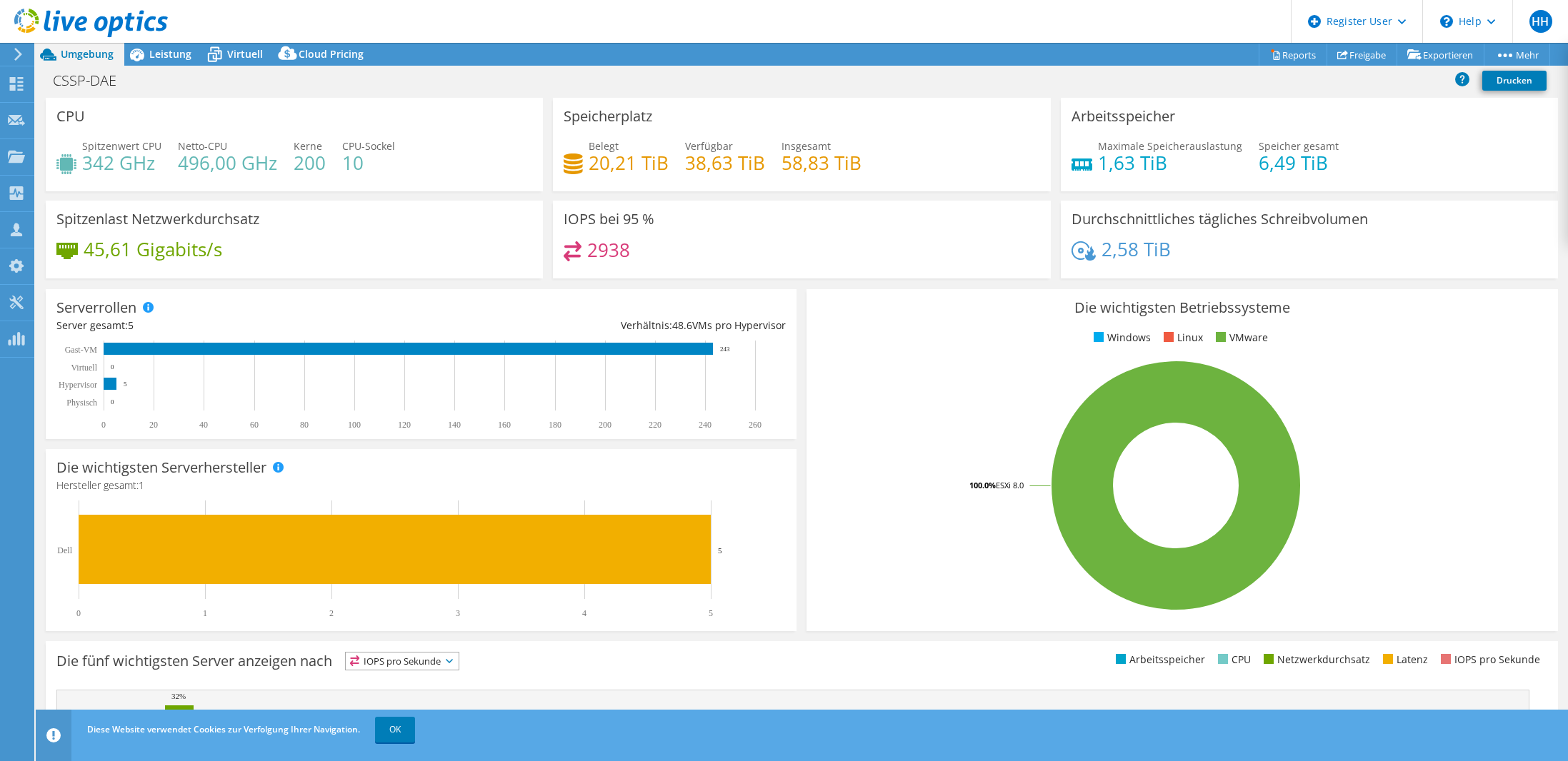 select on "EUFrankfurt" 